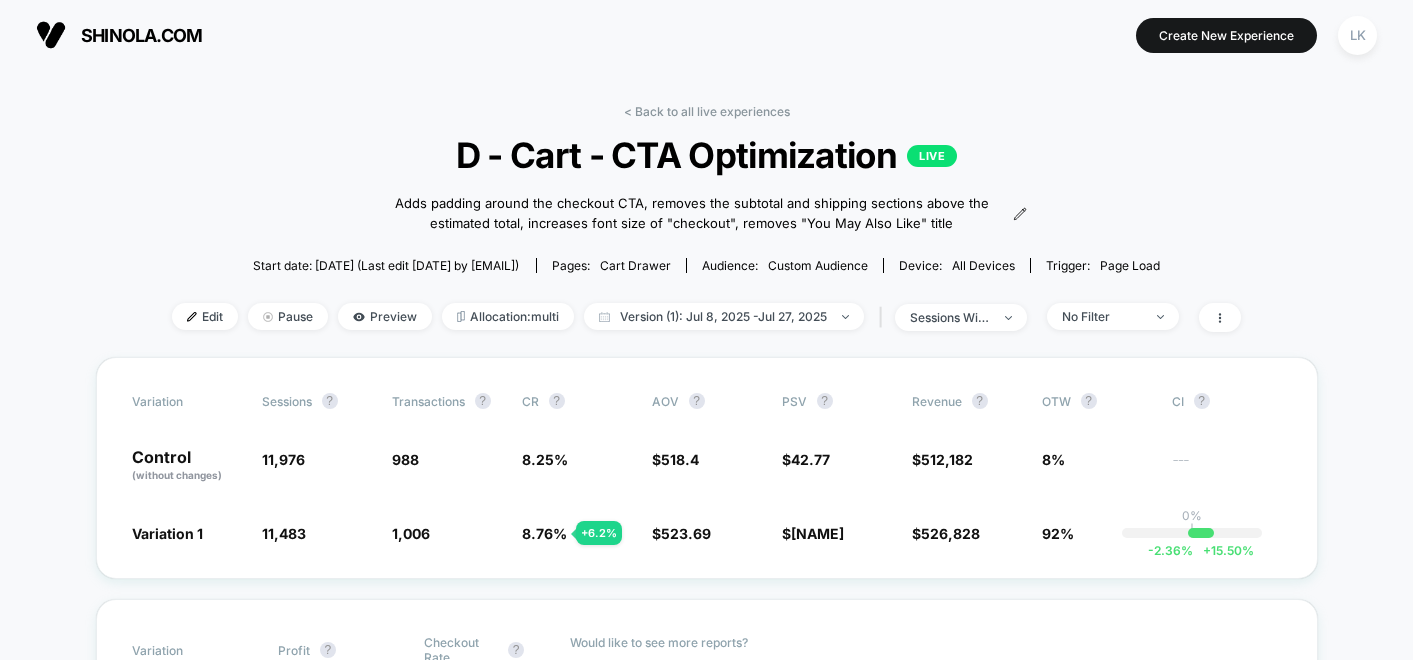 scroll, scrollTop: 0, scrollLeft: 0, axis: both 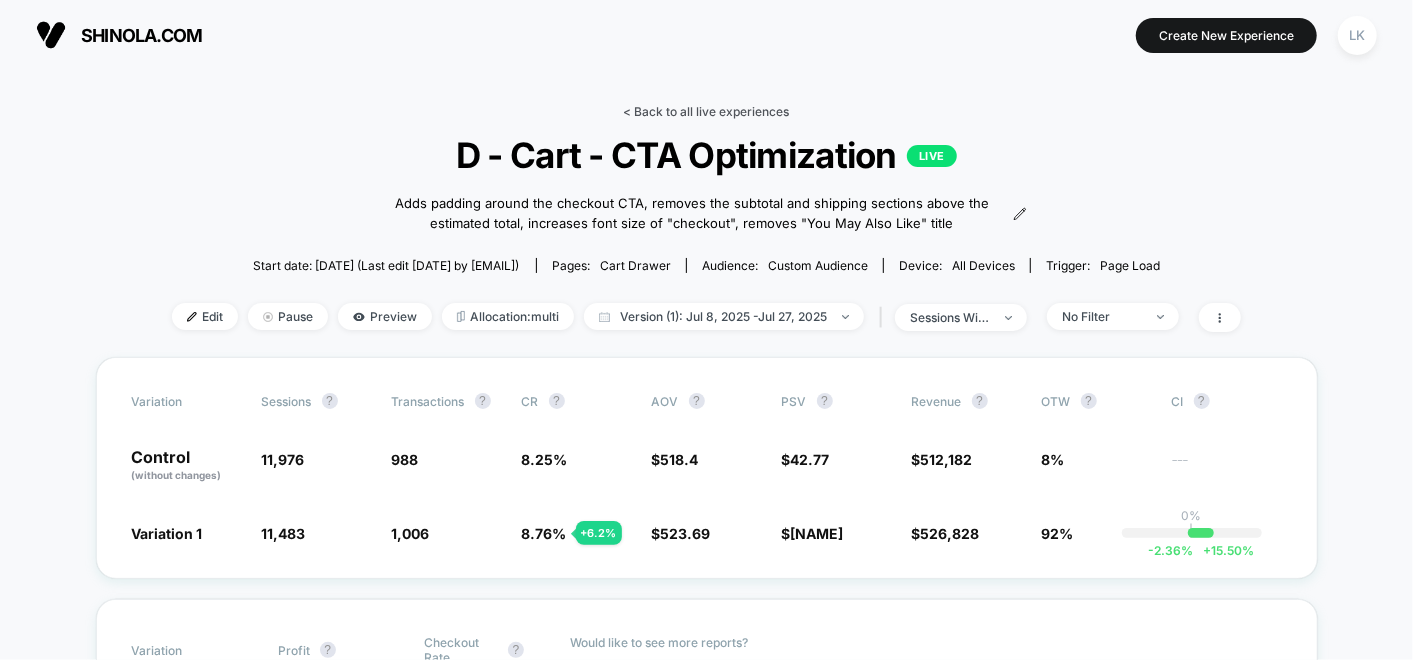 click on "< Back to all live experiences" at bounding box center (707, 111) 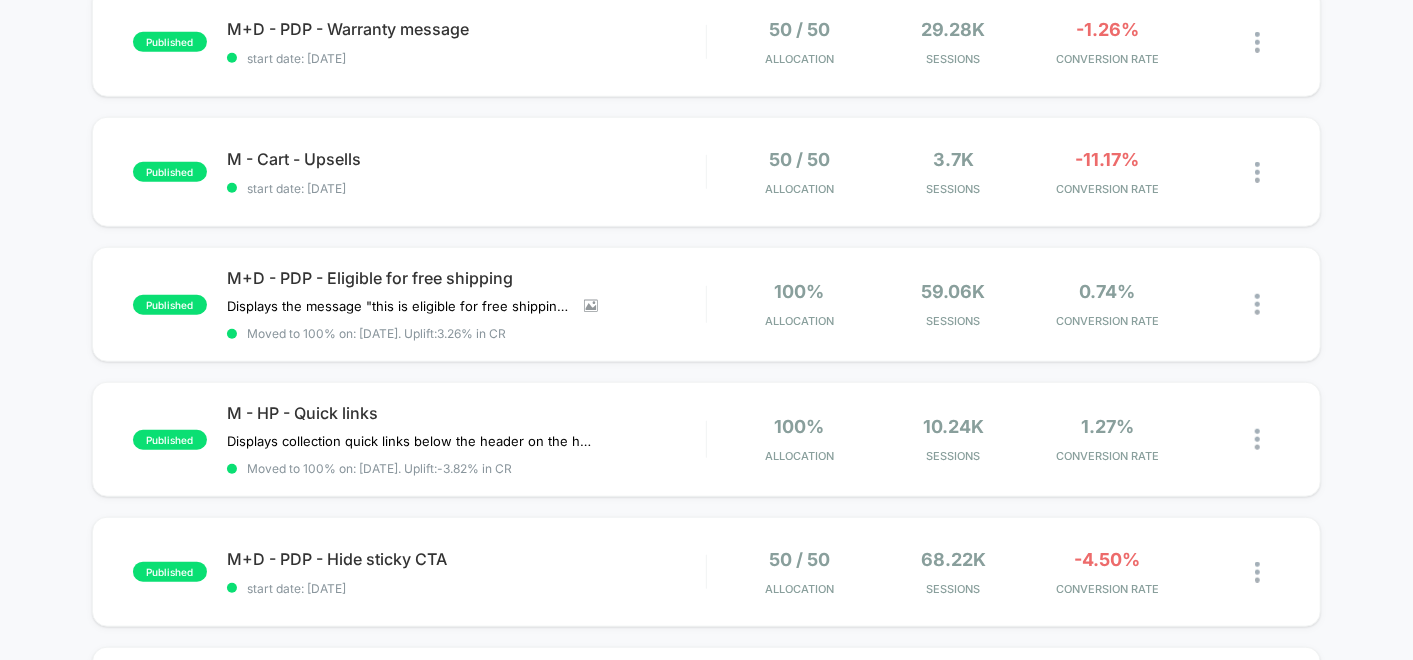 scroll, scrollTop: 0, scrollLeft: 0, axis: both 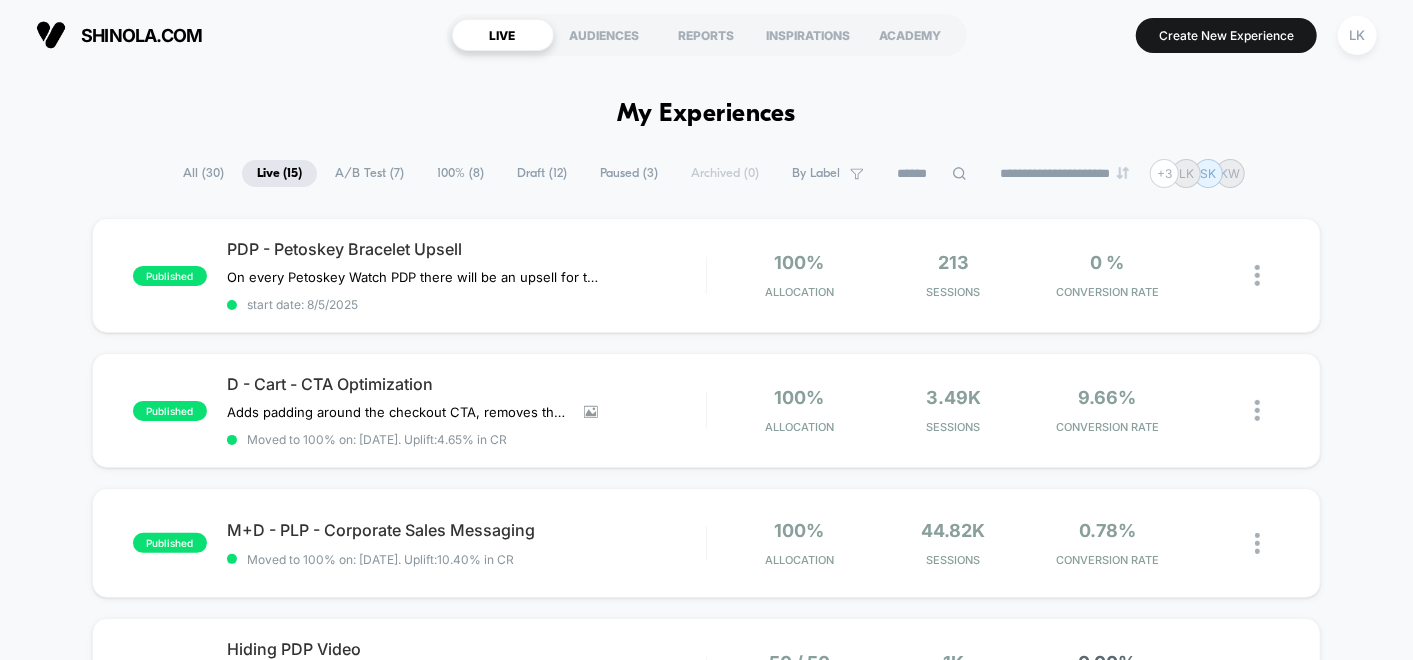 click on "A/B Test ( 7 )" at bounding box center (369, 173) 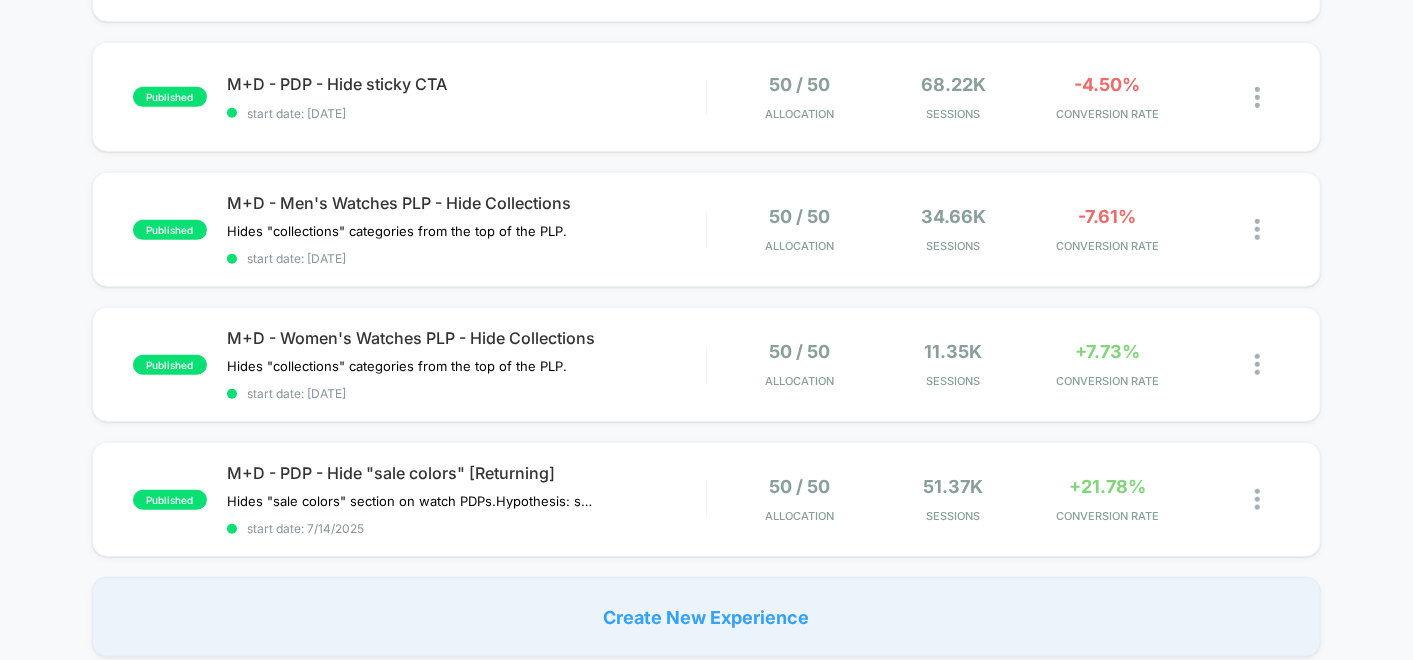 scroll, scrollTop: 572, scrollLeft: 0, axis: vertical 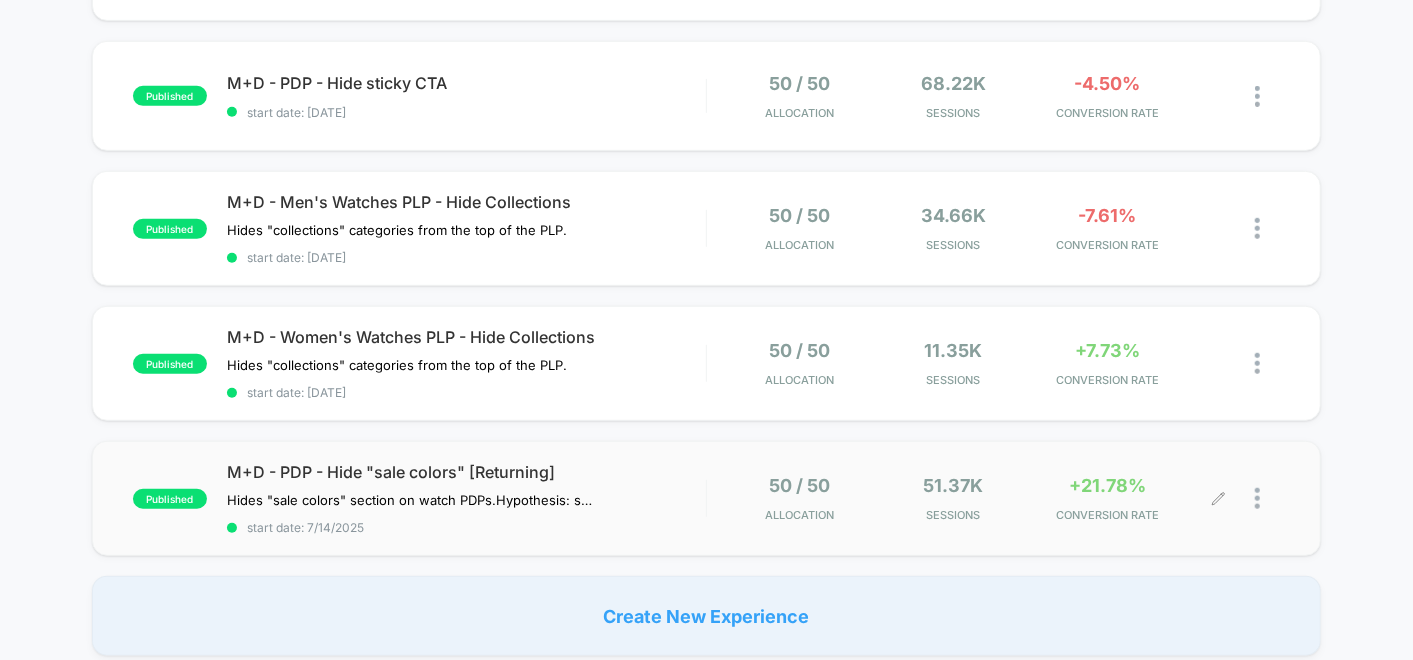 click at bounding box center (1267, 498) 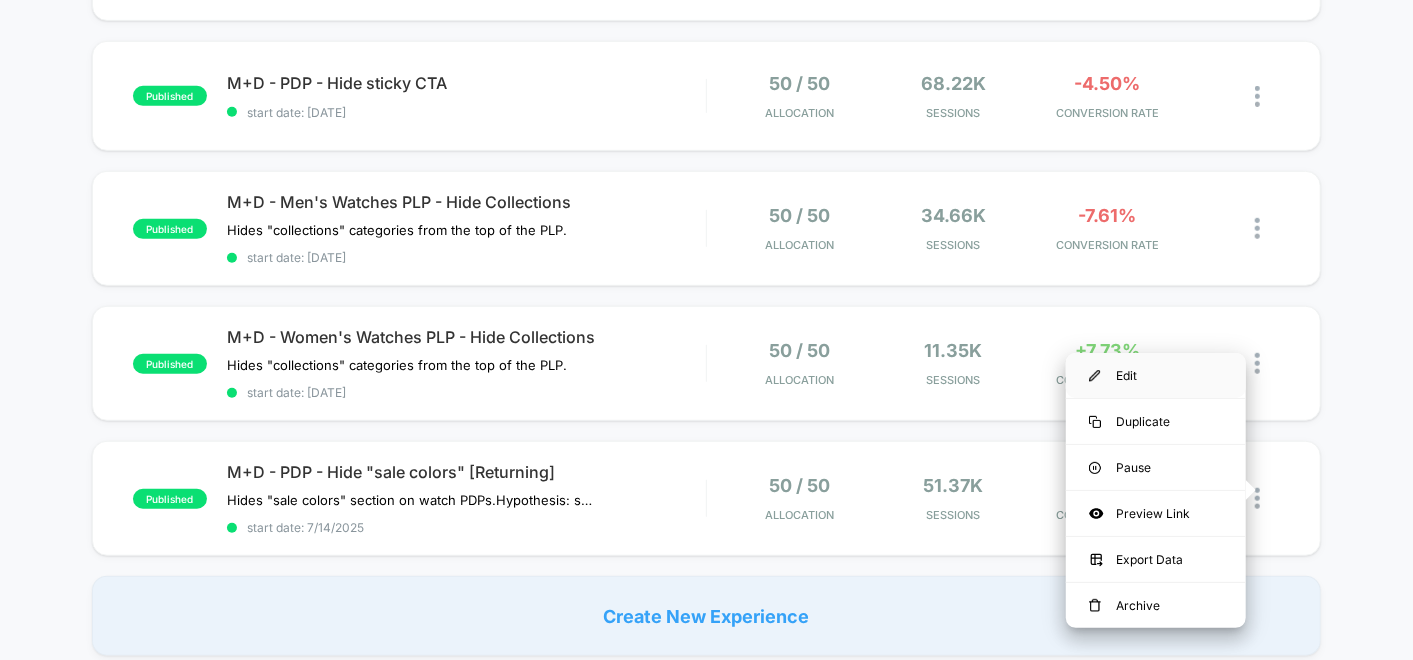 click on "Edit" at bounding box center [1156, 375] 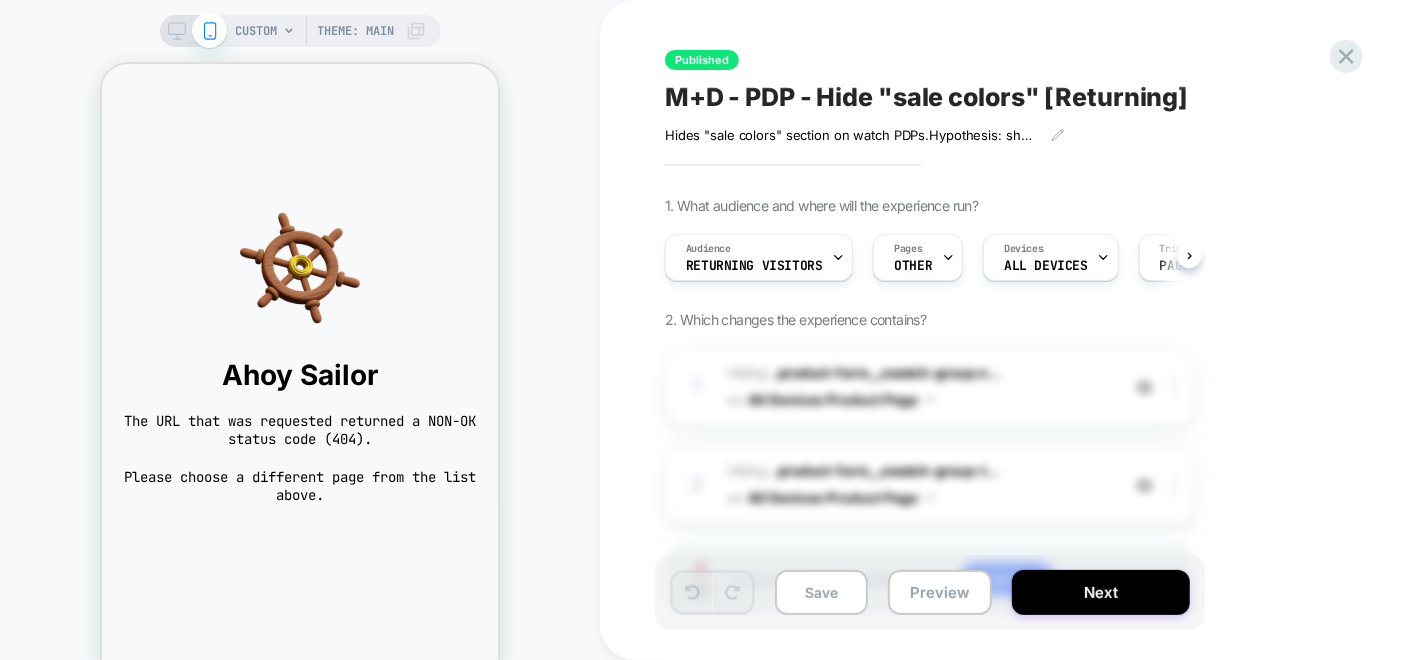 scroll, scrollTop: 0, scrollLeft: 0, axis: both 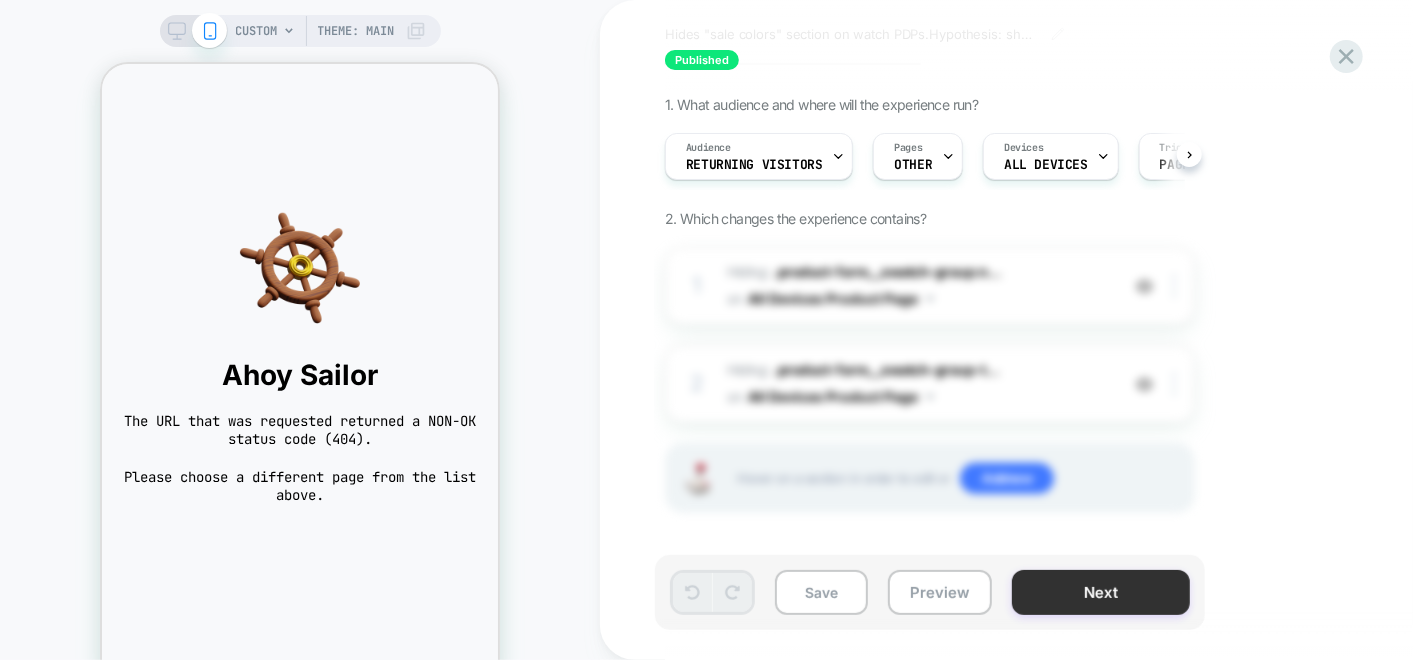 click on "Next" at bounding box center [1101, 592] 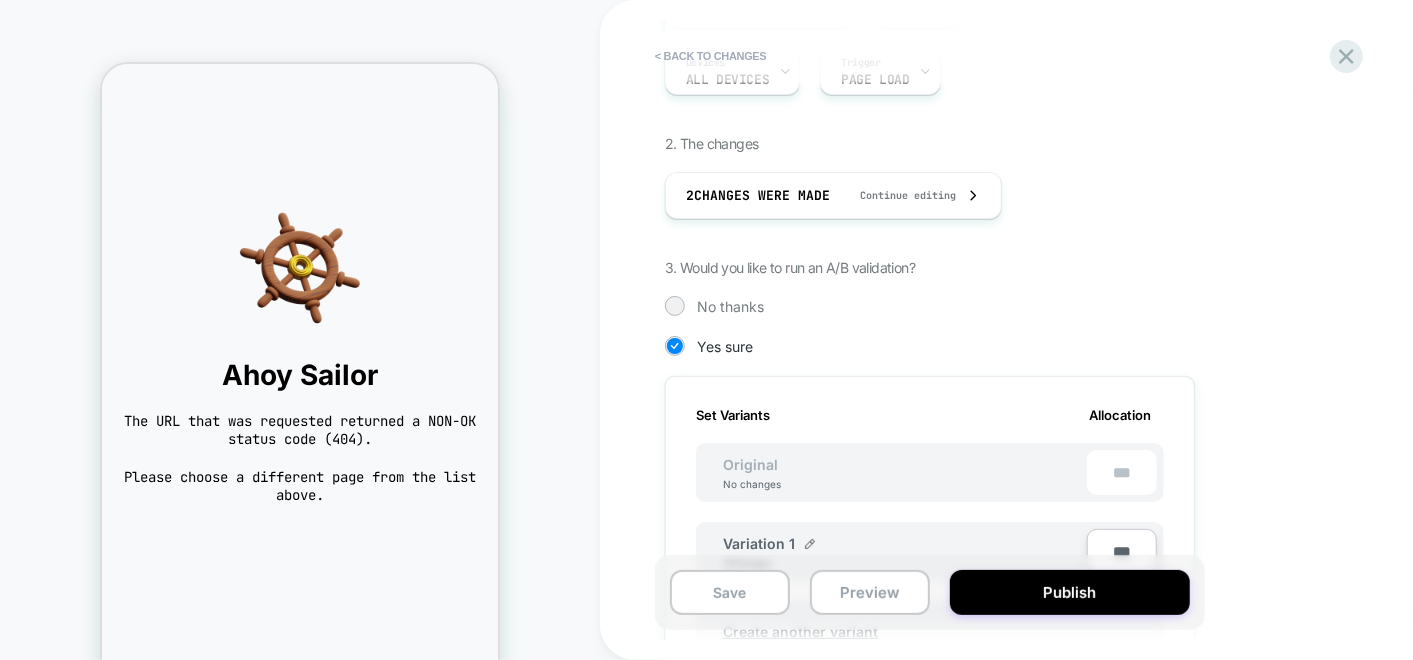 scroll, scrollTop: 284, scrollLeft: 0, axis: vertical 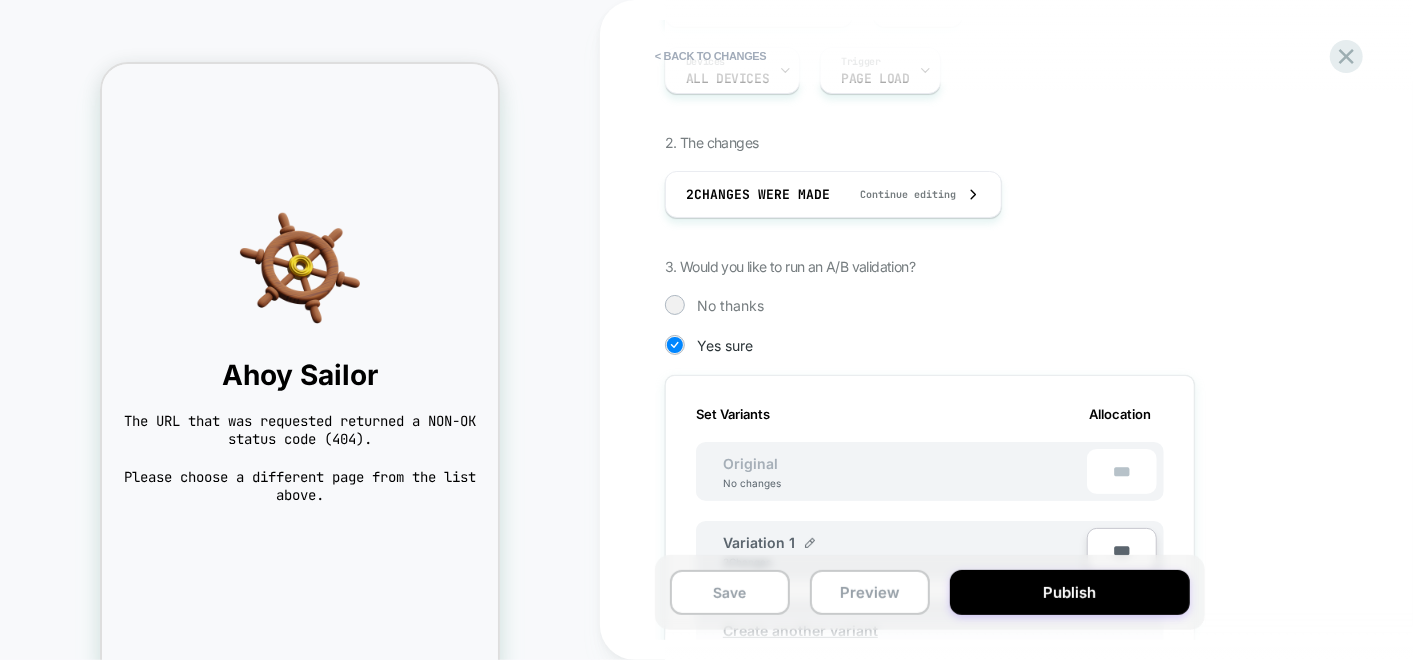 click on "start date: [DATE]" at bounding box center (1030, 515) 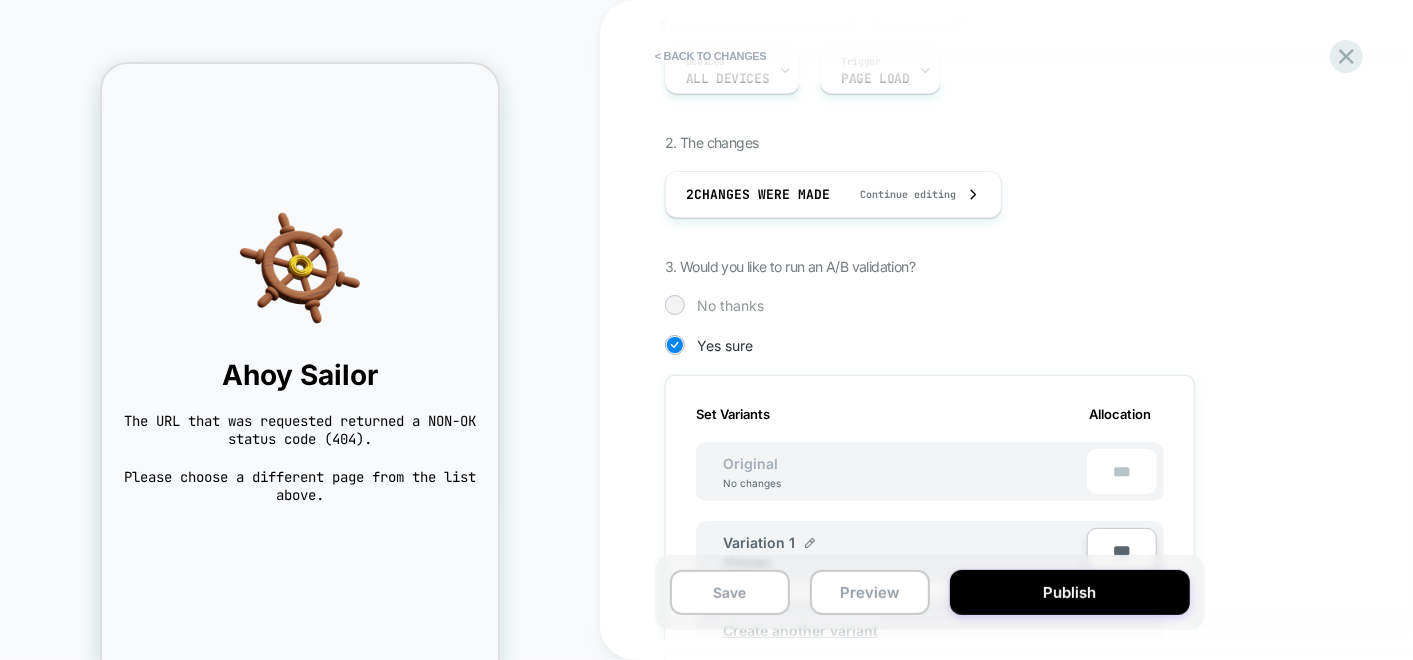 click on "No thanks" at bounding box center (730, 305) 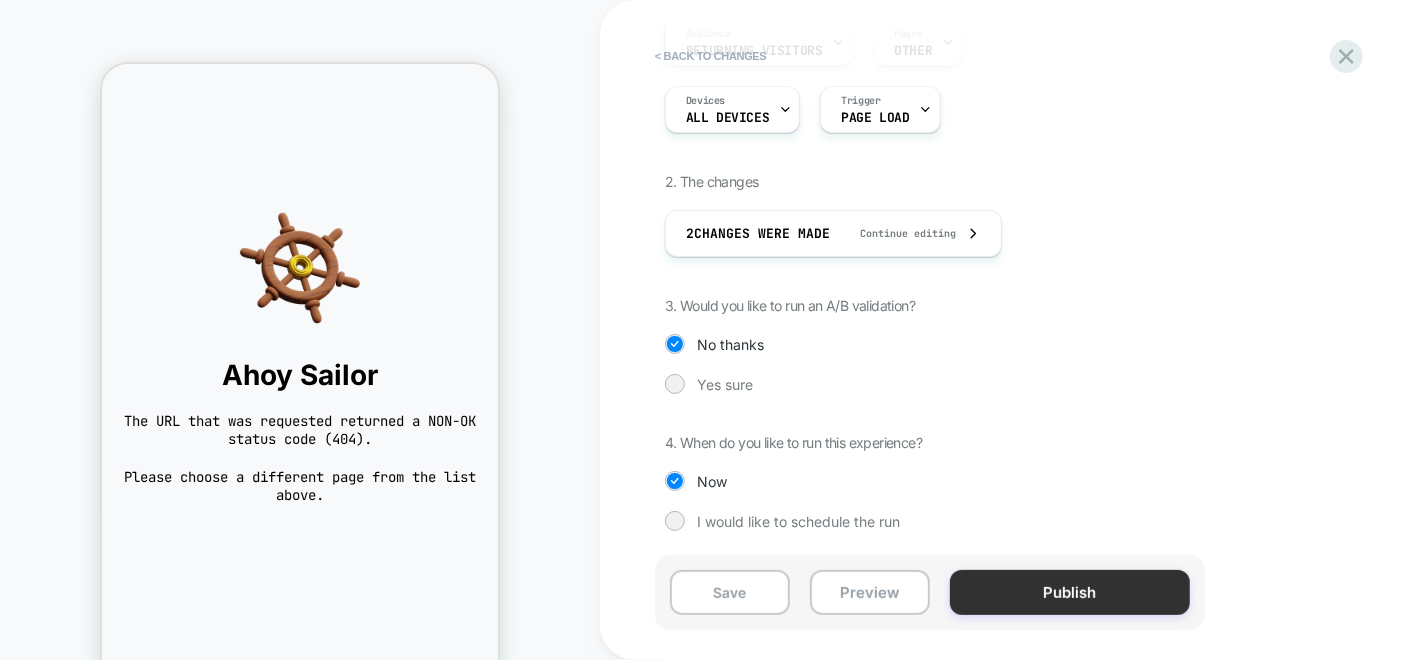 click on "Publish" at bounding box center [1070, 592] 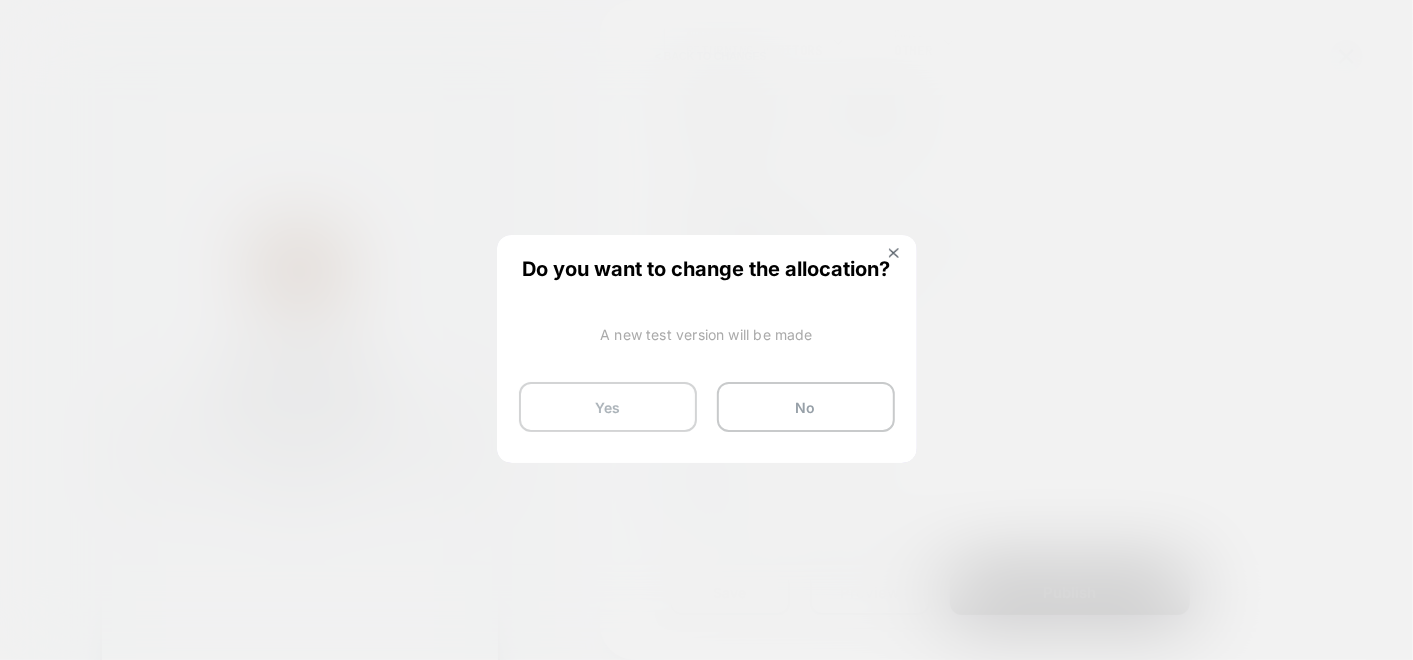 click on "Yes" at bounding box center [608, 407] 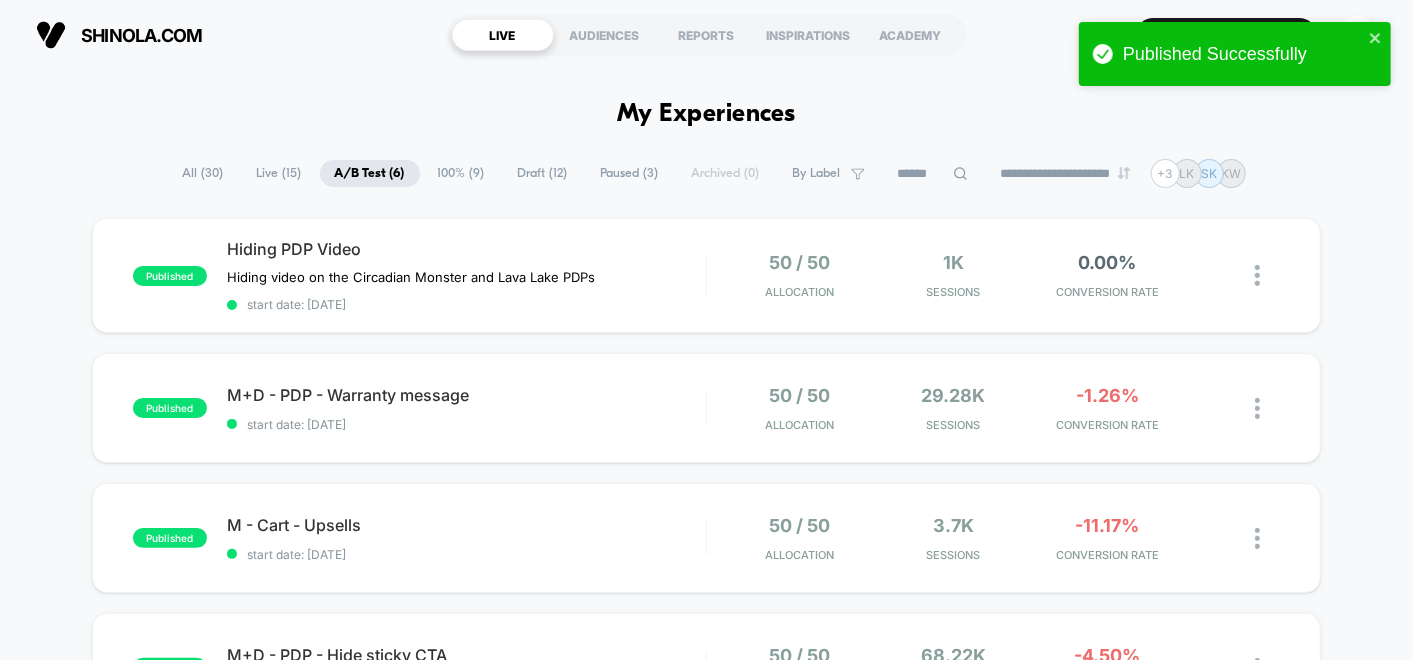 scroll, scrollTop: 177, scrollLeft: 0, axis: vertical 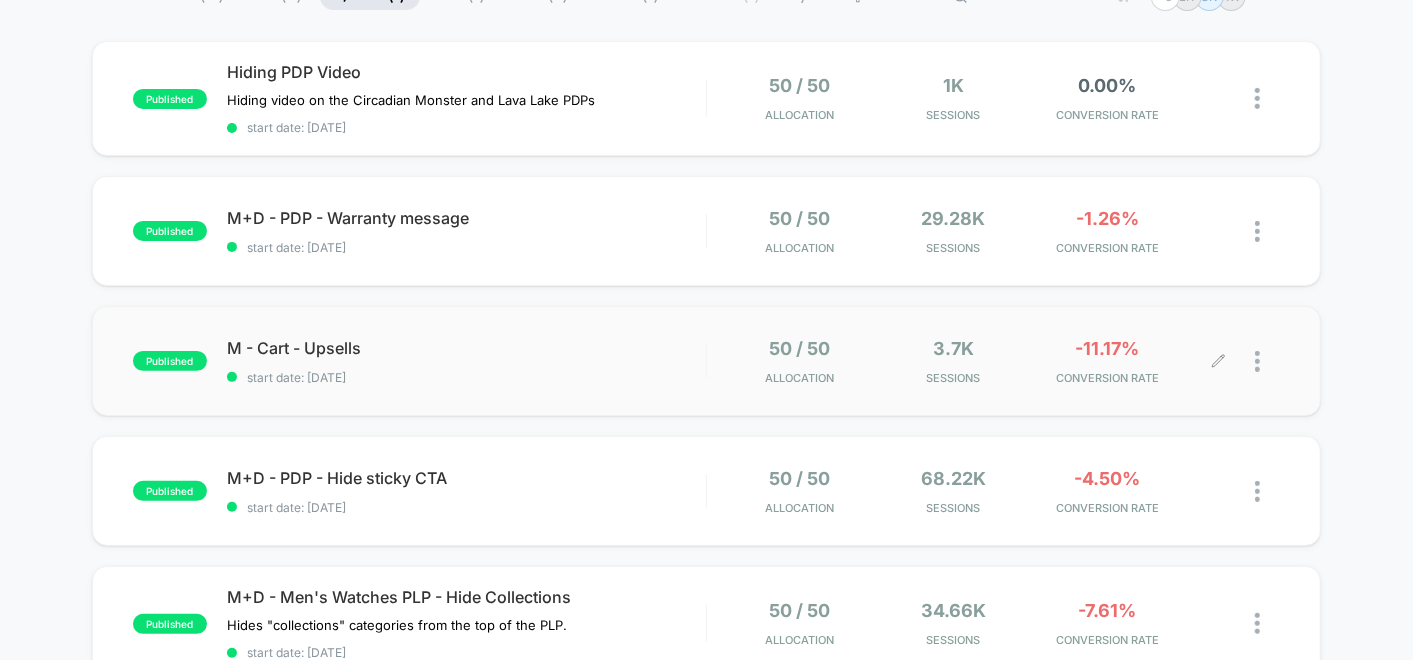 click on "-11.17% CONVERSION RATE" at bounding box center [1108, 361] 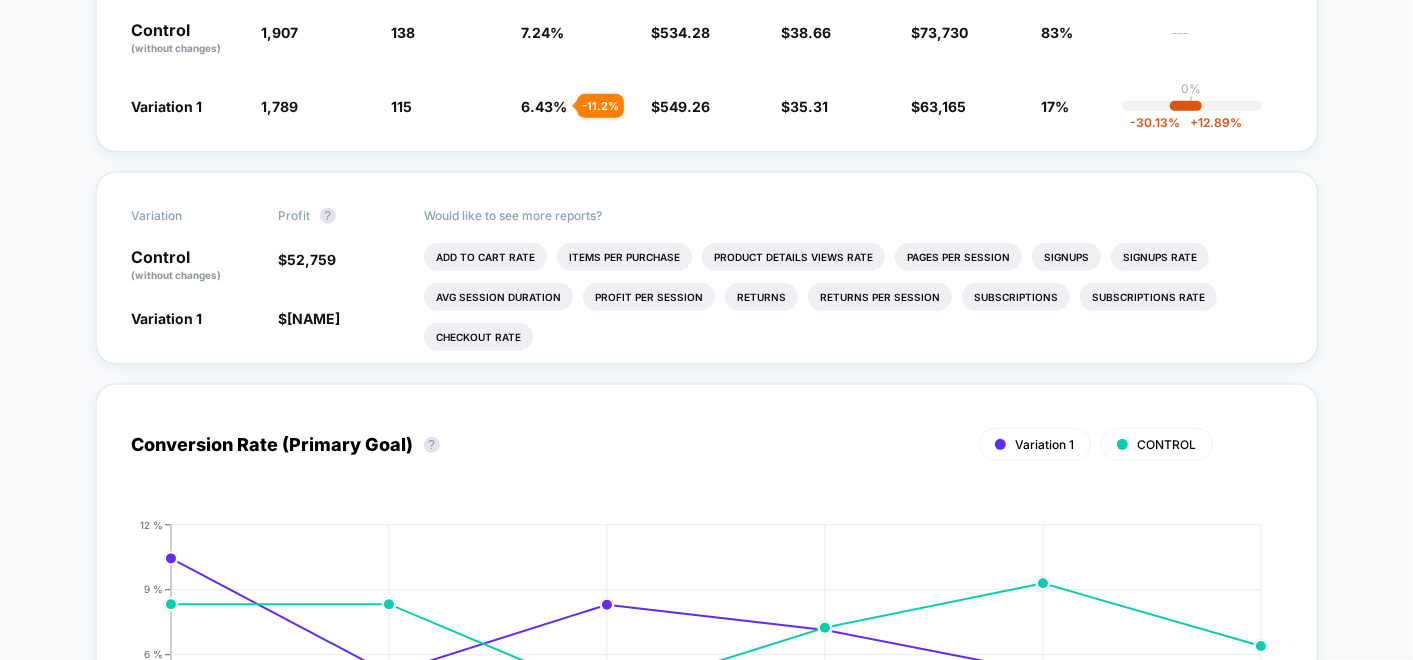 scroll, scrollTop: 484, scrollLeft: 0, axis: vertical 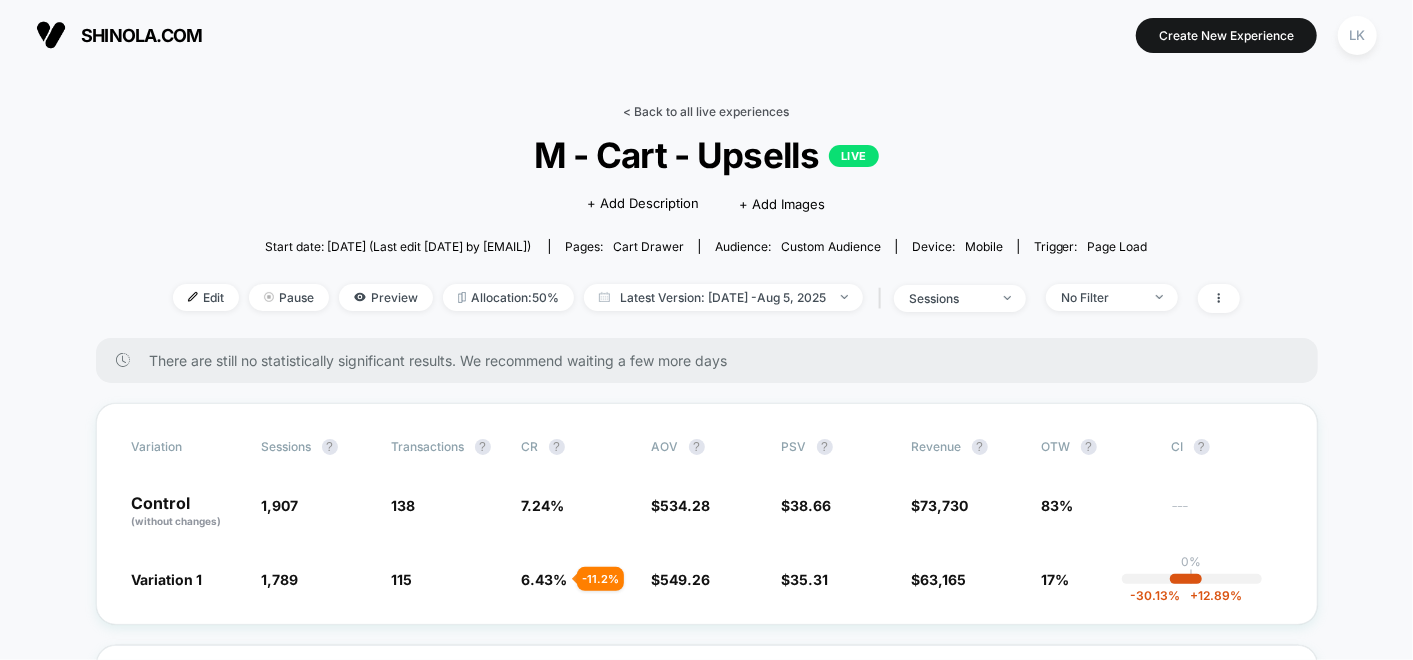 click on "< Back to all live experiences" at bounding box center (707, 111) 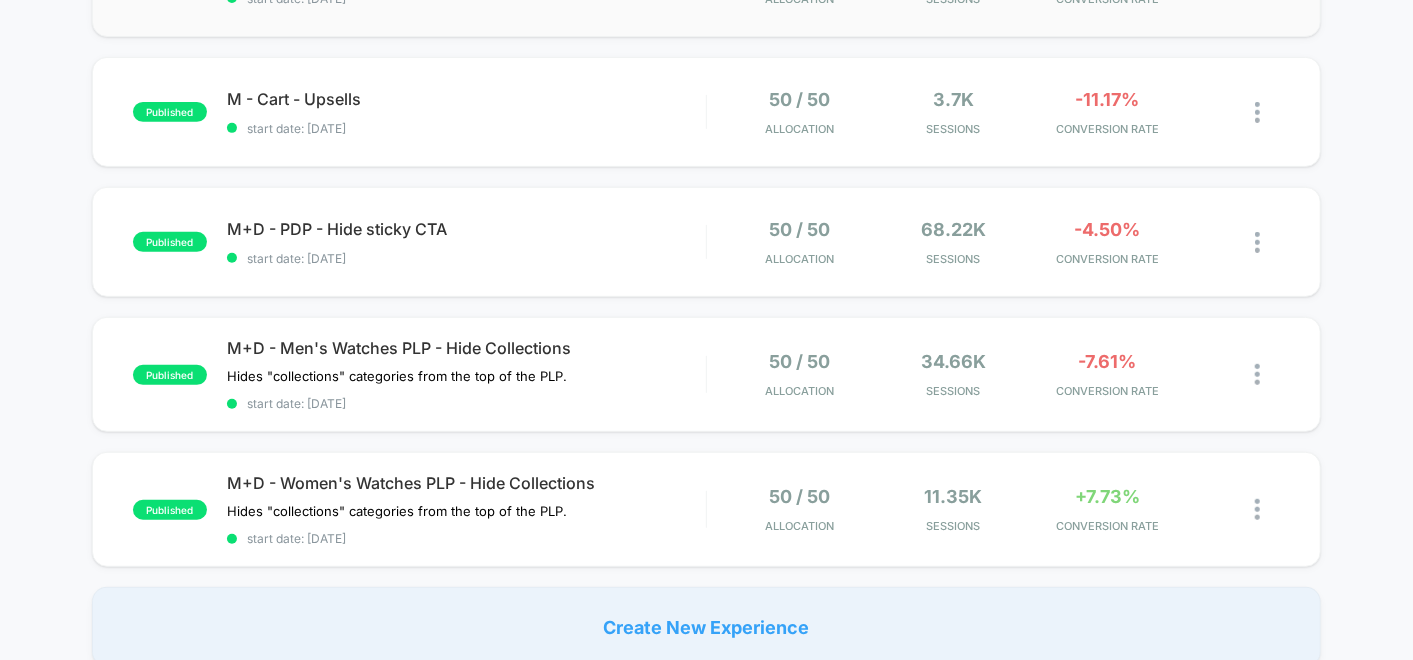 scroll, scrollTop: 422, scrollLeft: 0, axis: vertical 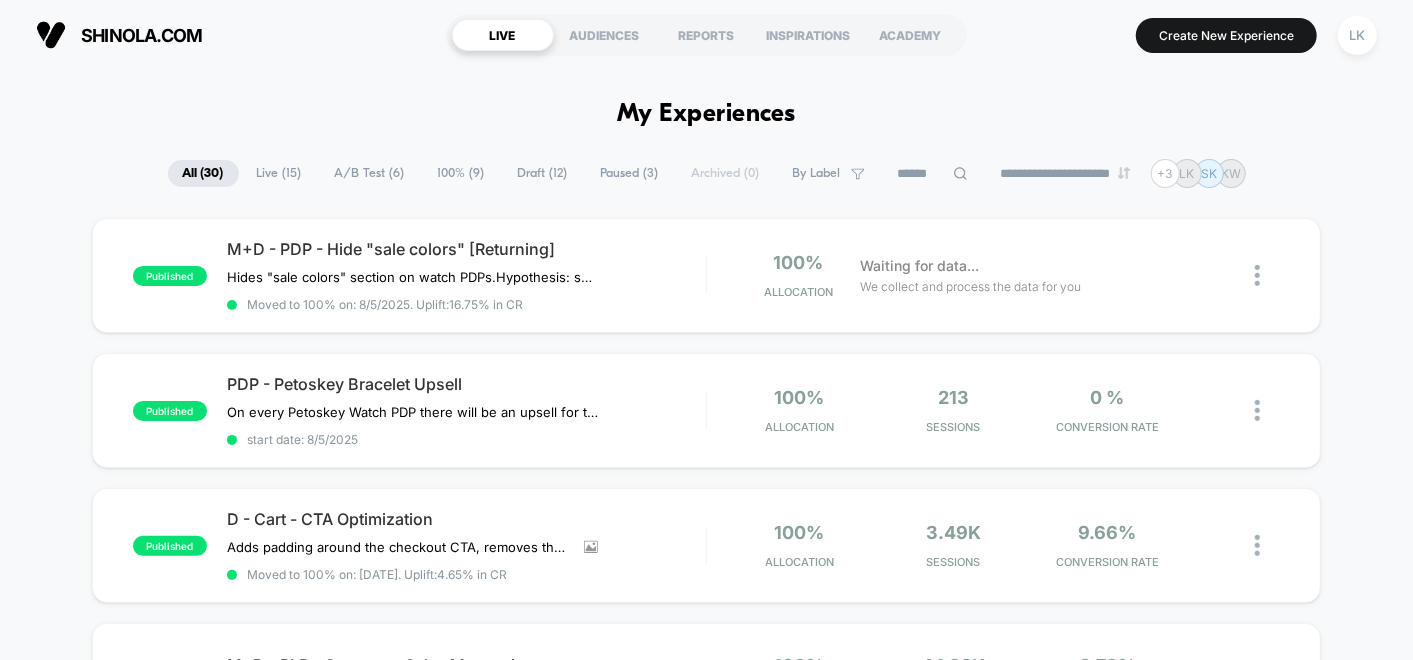 click on "A/B Test ( 6 )" at bounding box center (370, 173) 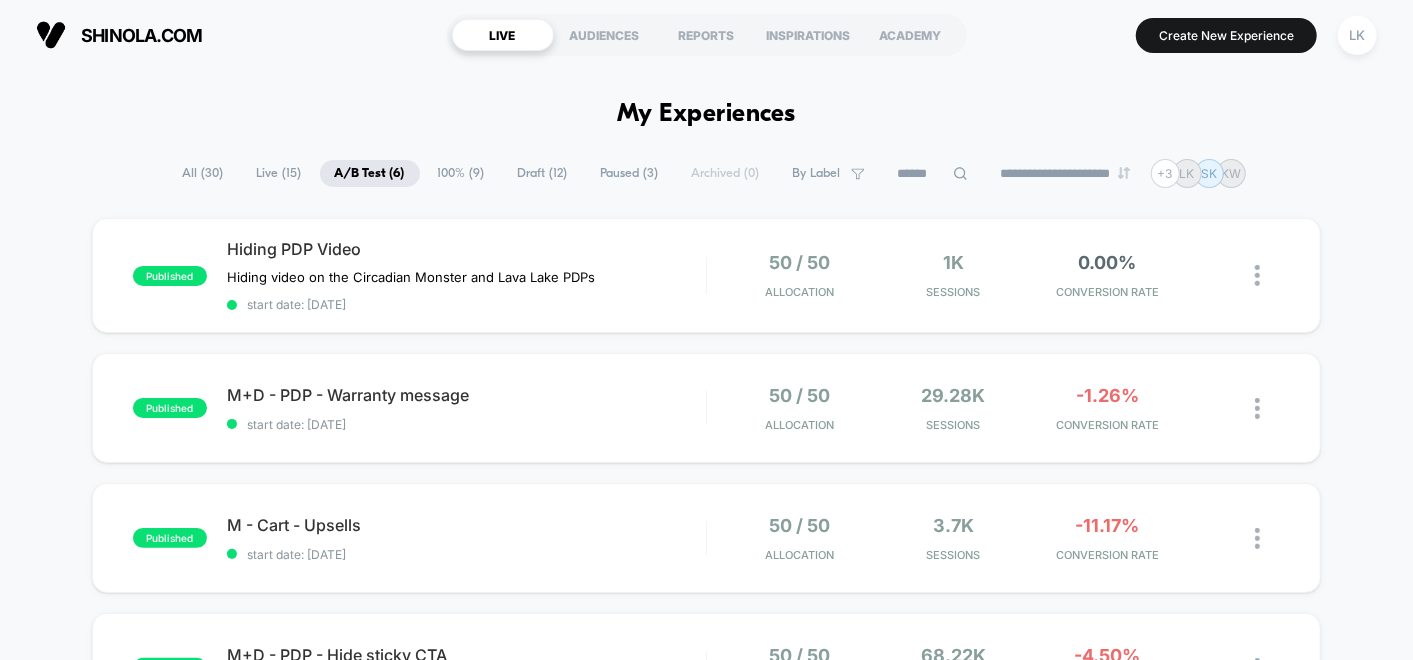 click on "**********" at bounding box center (706, 1477) 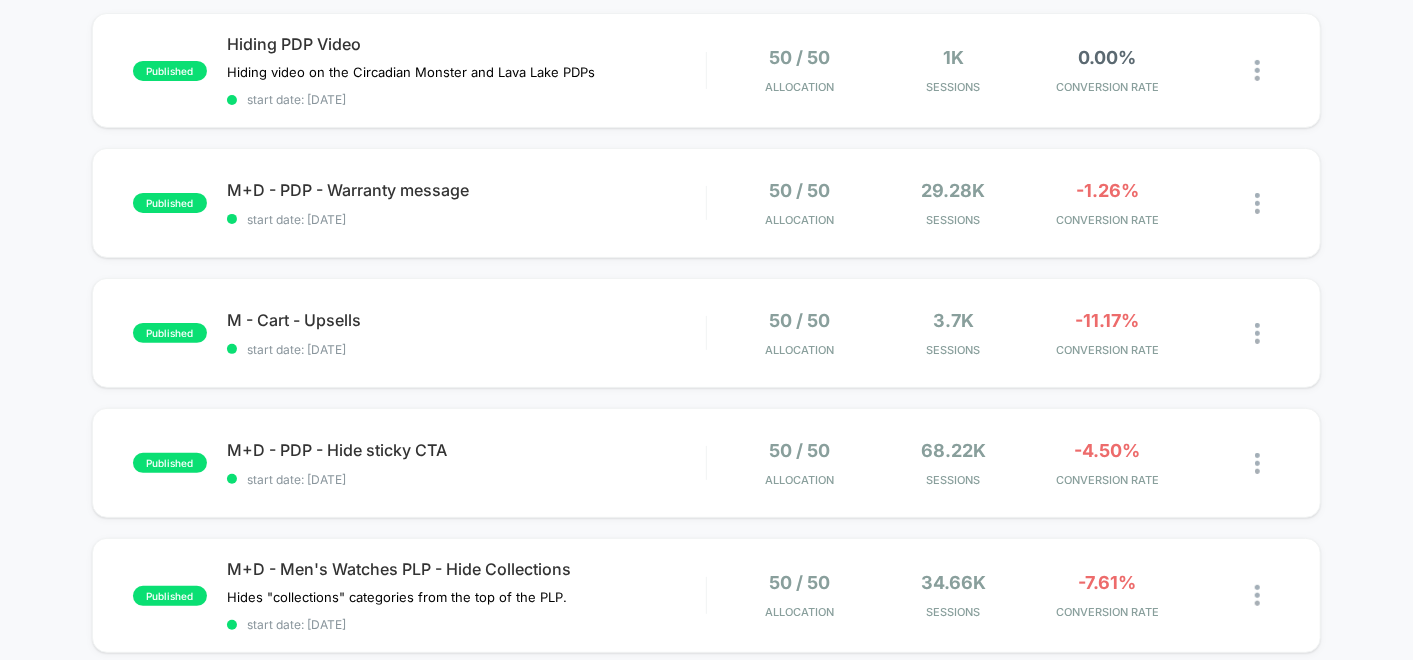 scroll, scrollTop: 208, scrollLeft: 0, axis: vertical 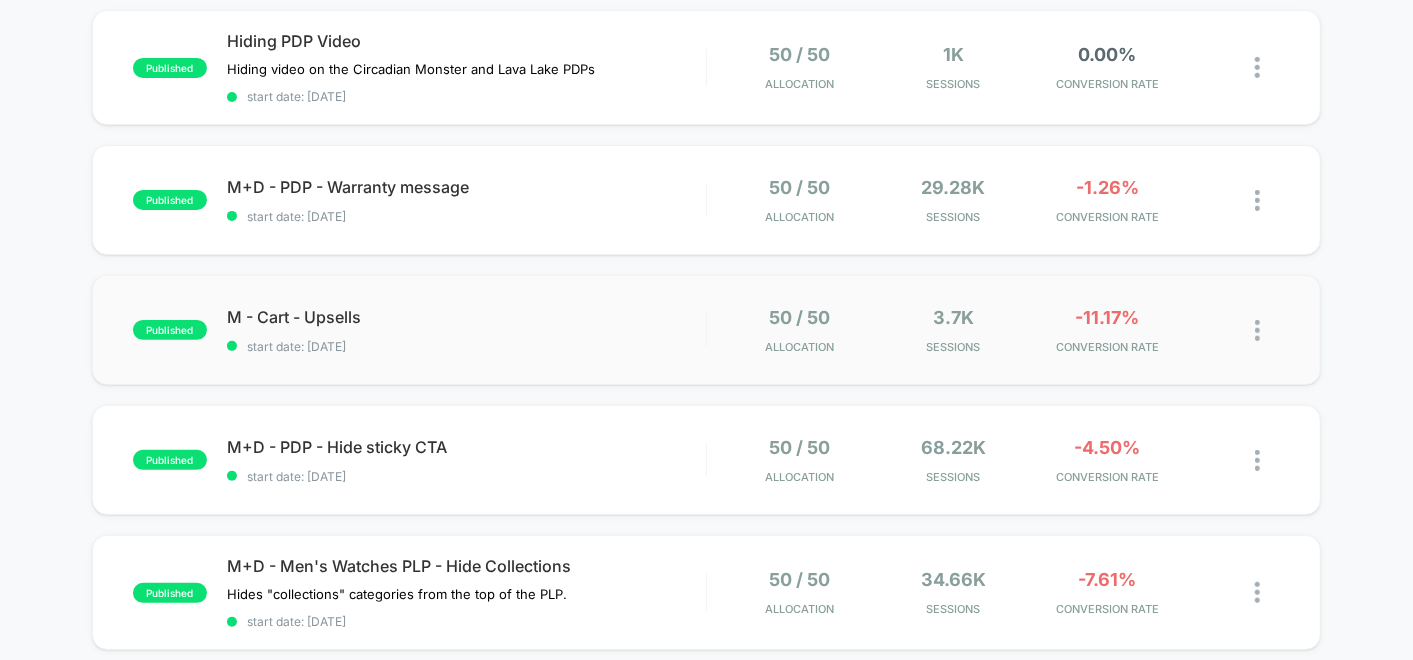 click on "published M - Cart - Upsells start date: [DATE] 50% / 50% Allocation [NUMBER]k Sessions - [PERCENTAGE] CONVERSION RATE" at bounding box center (706, 330) 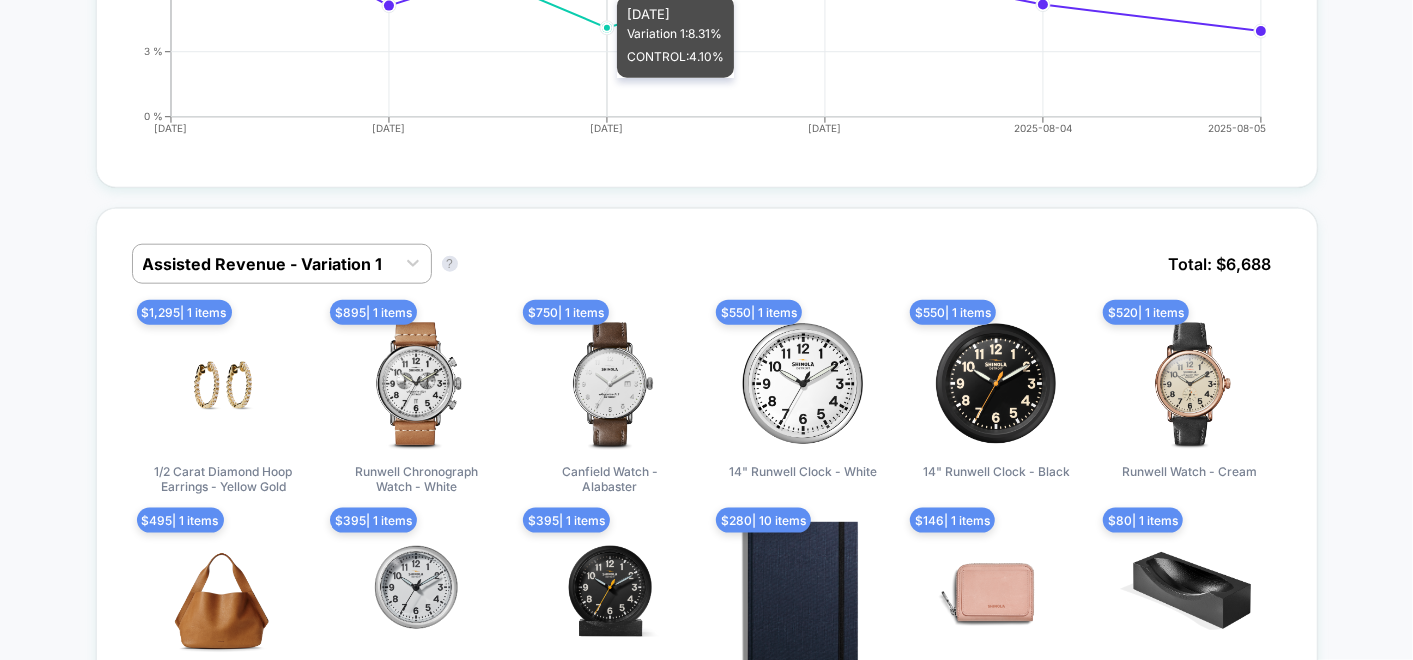 scroll, scrollTop: 1142, scrollLeft: 0, axis: vertical 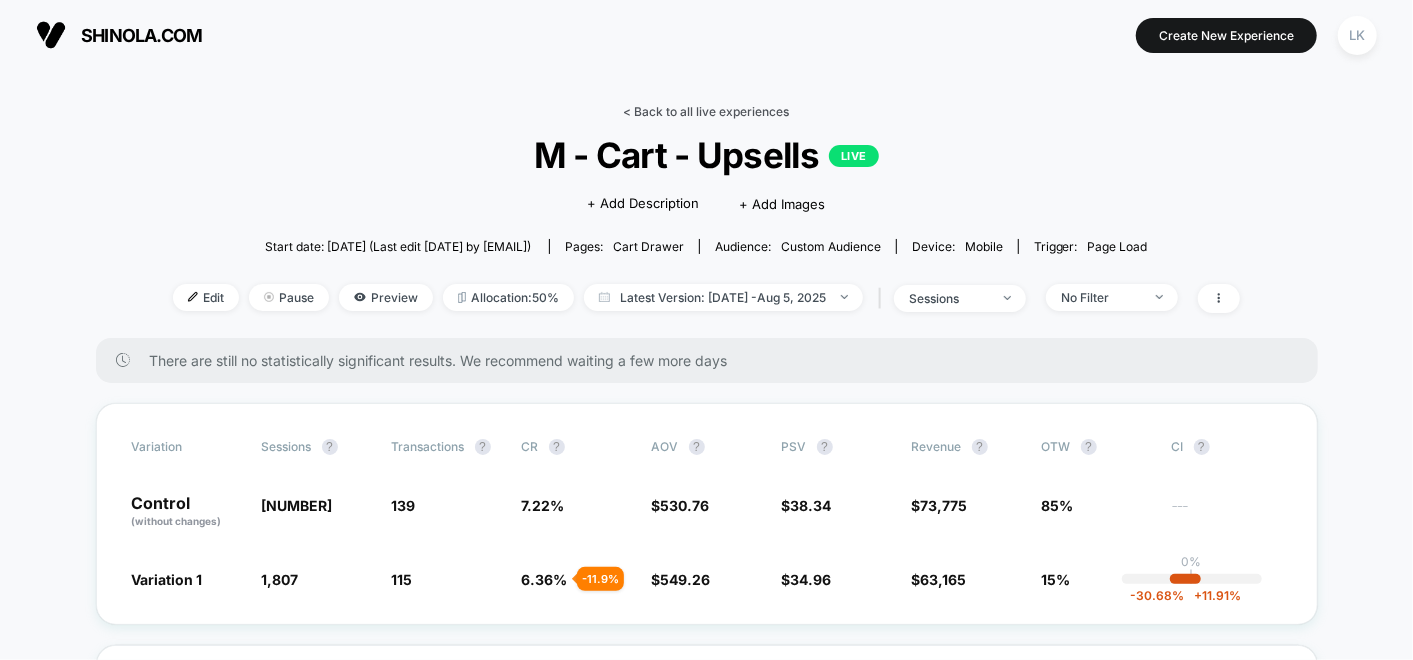 click on "< Back to all live experiences" at bounding box center [707, 111] 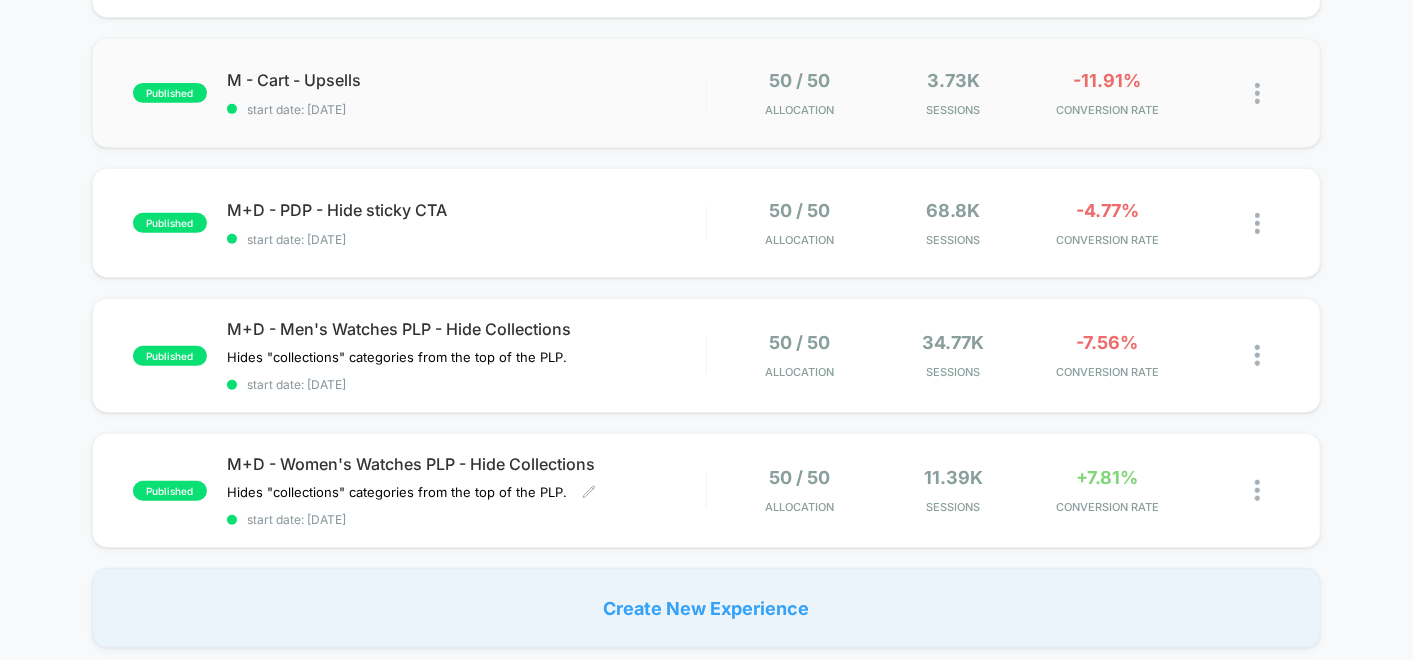 scroll, scrollTop: 0, scrollLeft: 0, axis: both 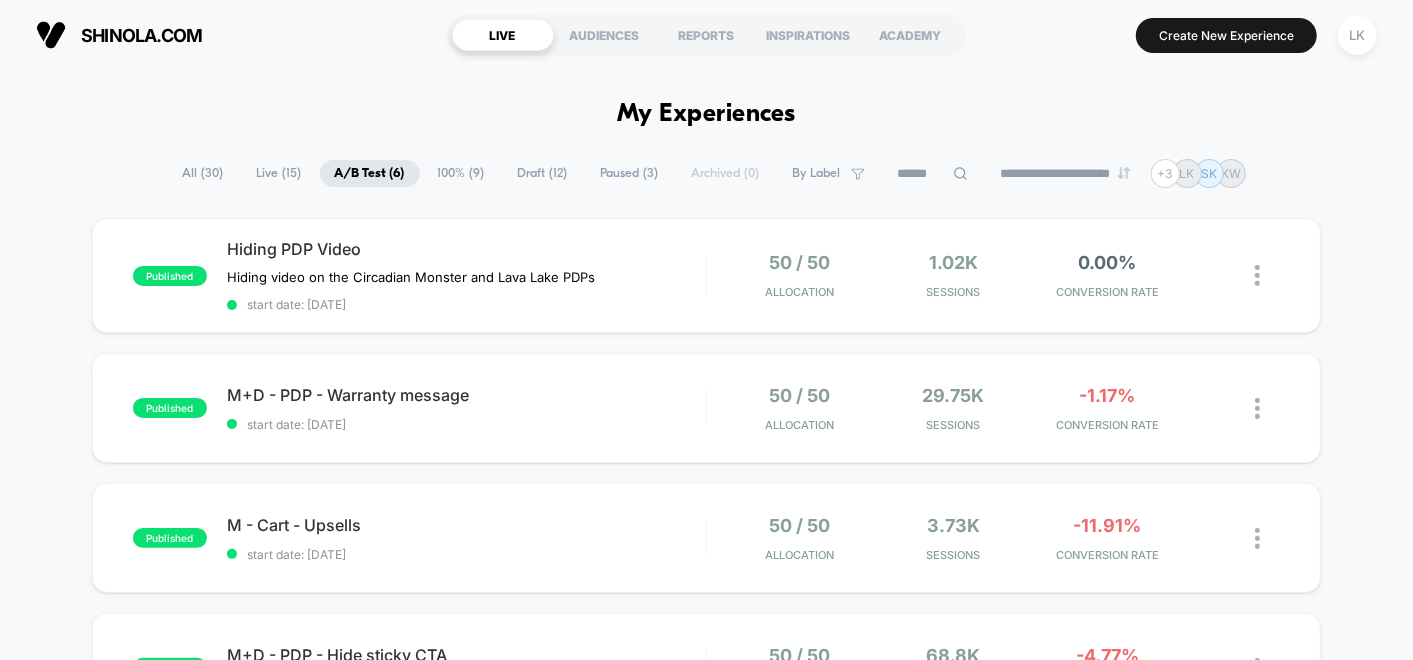 click on "All ( 30 )" at bounding box center (203, 173) 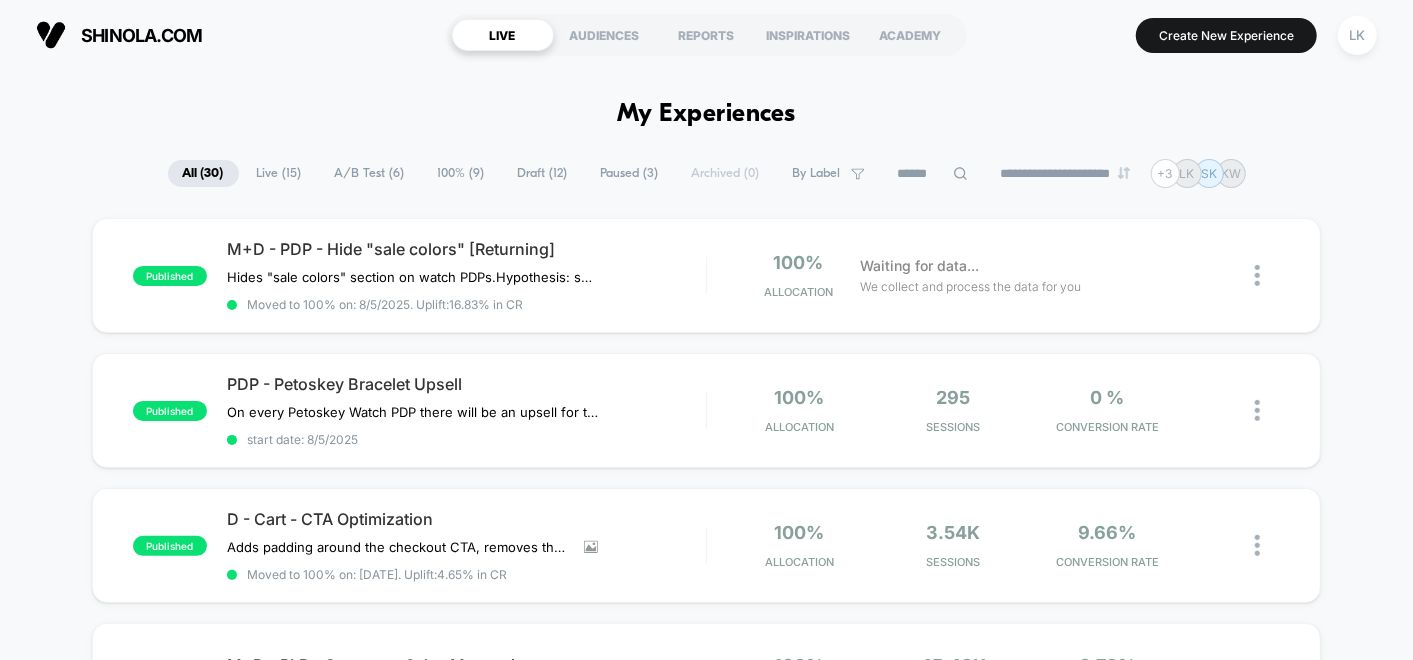 click on "Live ( 15 )" at bounding box center [279, 173] 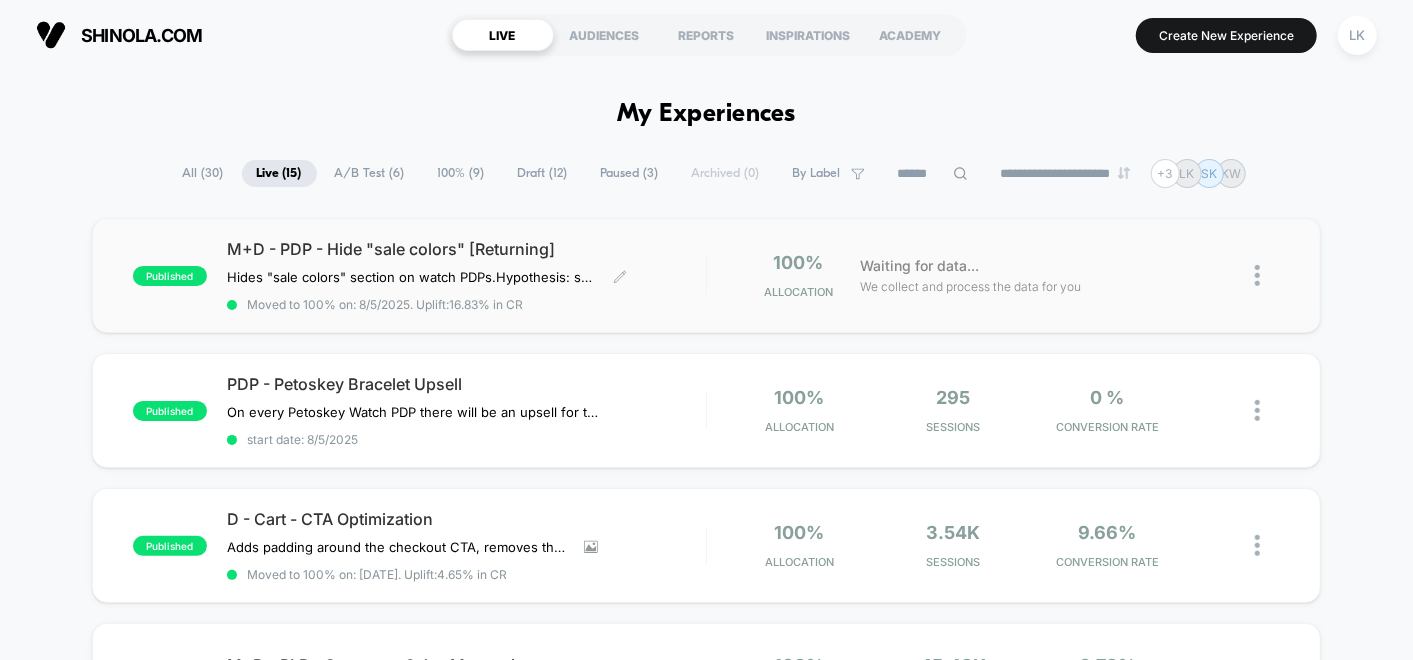 click on "M+D - PDP - Hide "sale colors" [Returning]" at bounding box center [466, 249] 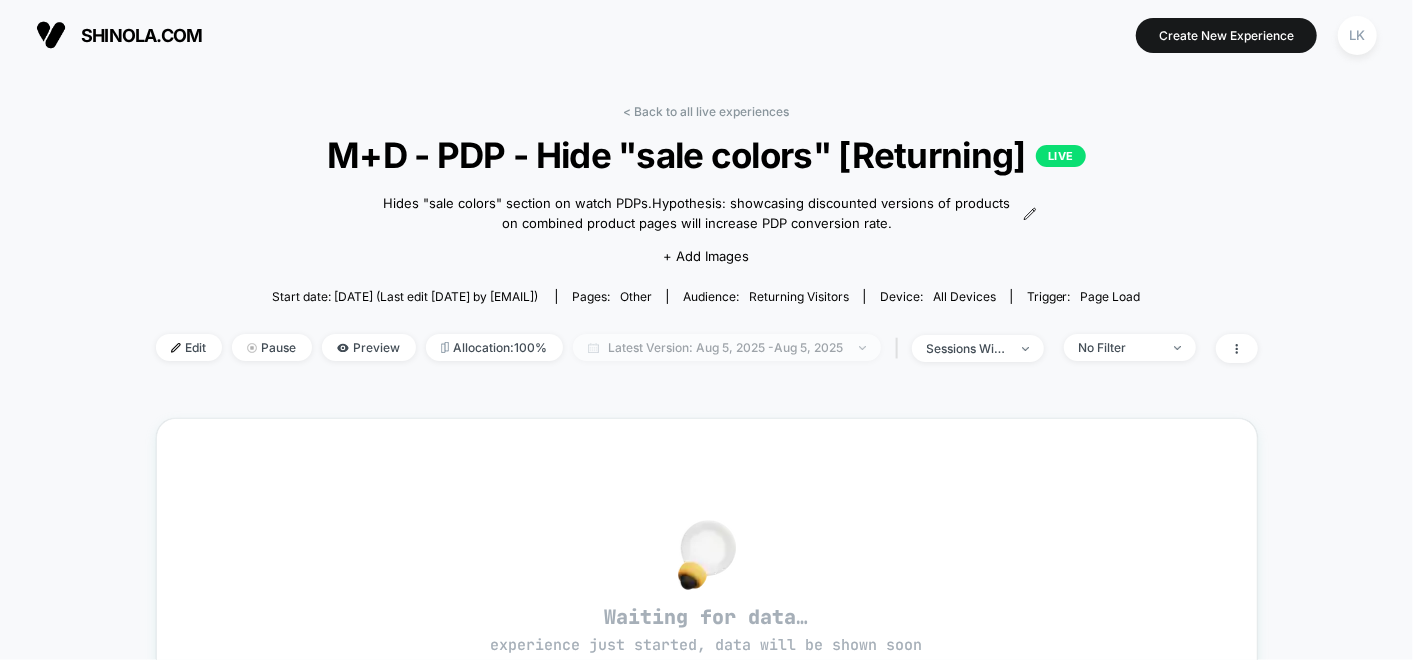 click on "Latest Version:     Aug 5, 2025    -    Aug 5, 2025" at bounding box center (727, 347) 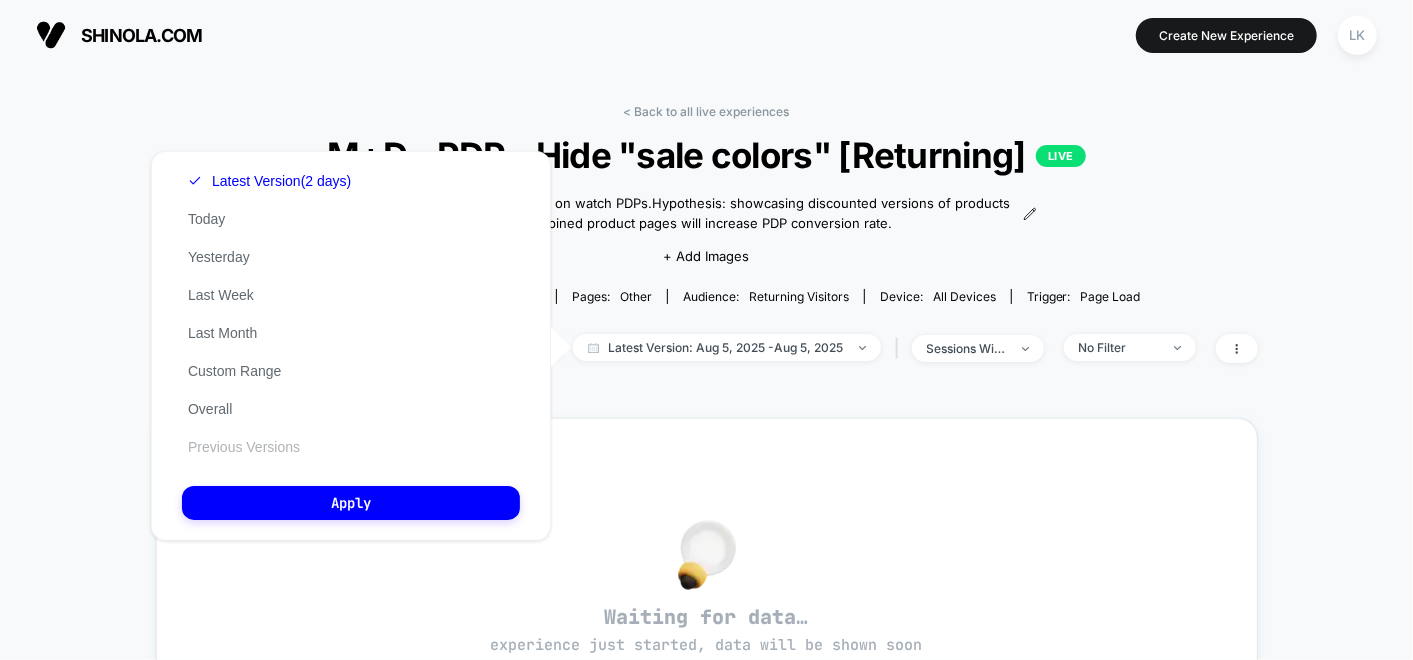 click on "Previous Versions" at bounding box center (244, 447) 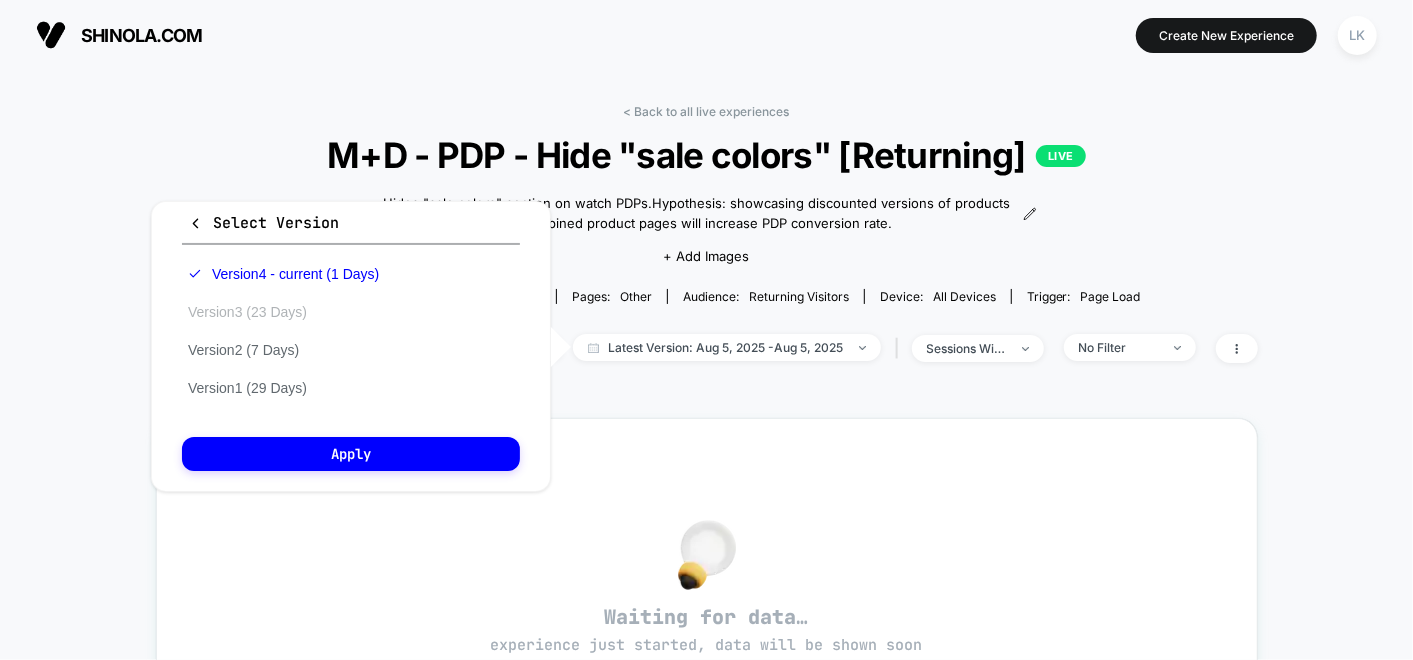 click on "Version  3   (23 Days)" at bounding box center (247, 312) 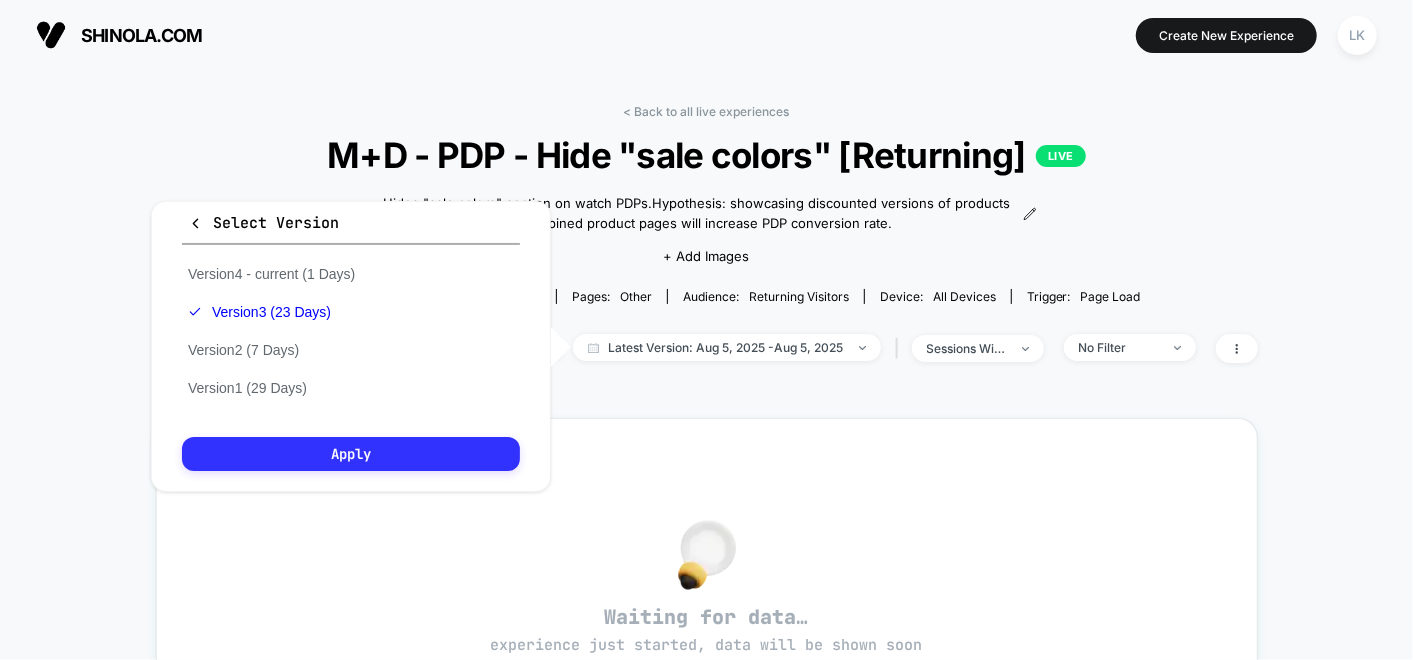 click on "Apply" at bounding box center (351, 454) 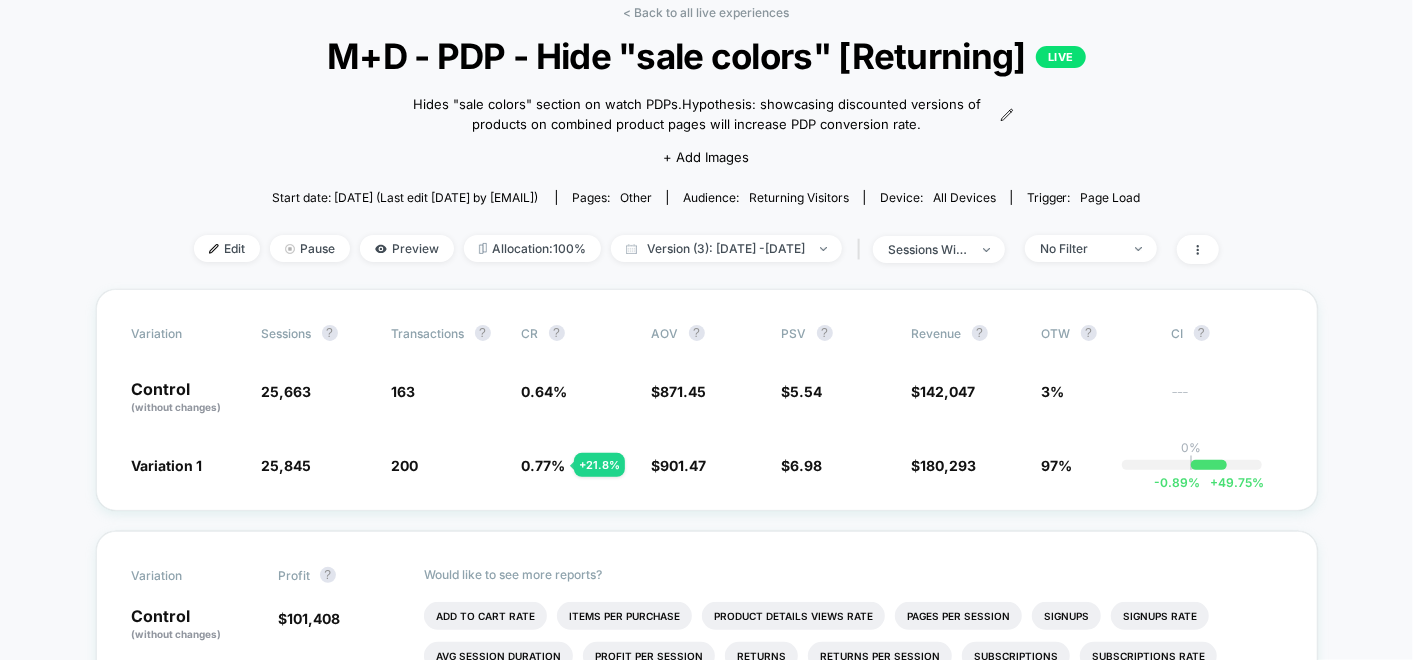 scroll, scrollTop: 0, scrollLeft: 0, axis: both 